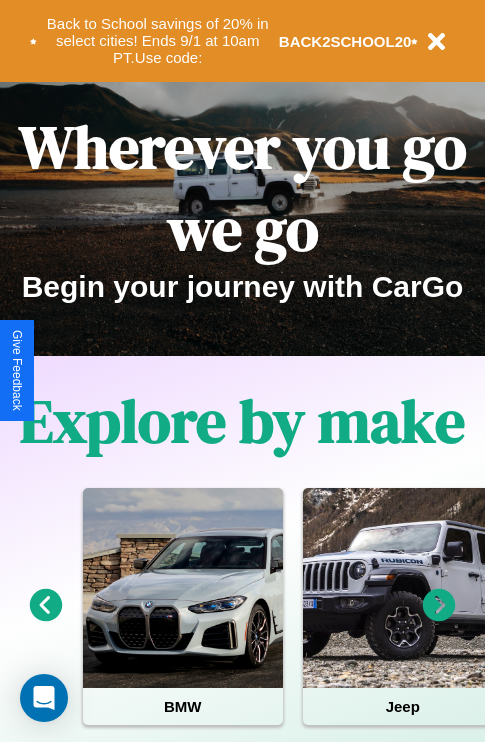 scroll, scrollTop: 0, scrollLeft: 0, axis: both 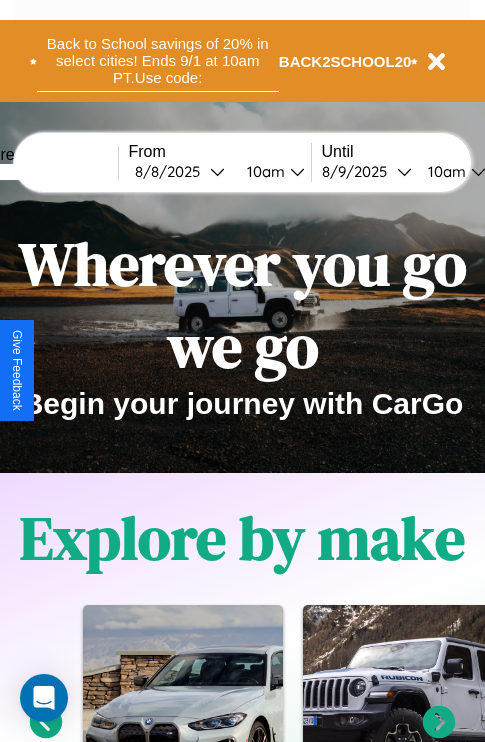click on "Back to School savings of 20% in select cities! Ends 9/1 at 10am PT.  Use code:" at bounding box center (158, 61) 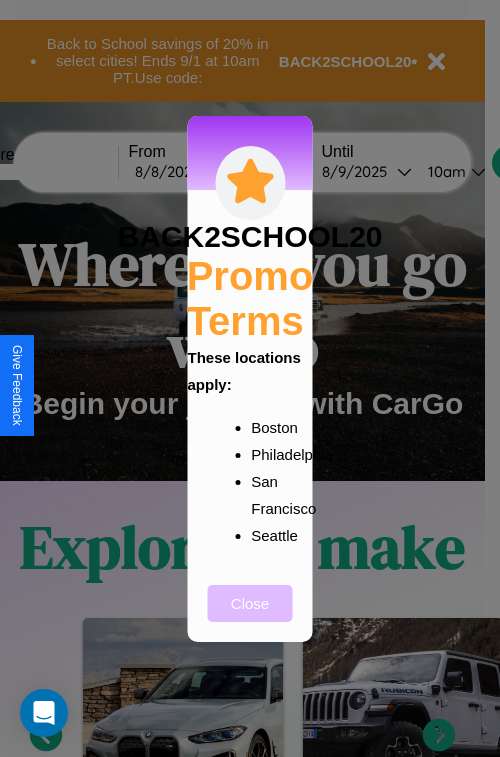 click on "Close" at bounding box center (250, 603) 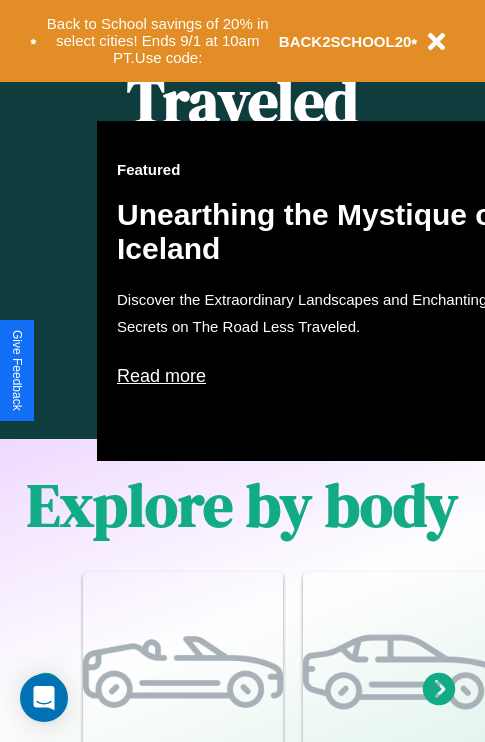 scroll, scrollTop: 1285, scrollLeft: 0, axis: vertical 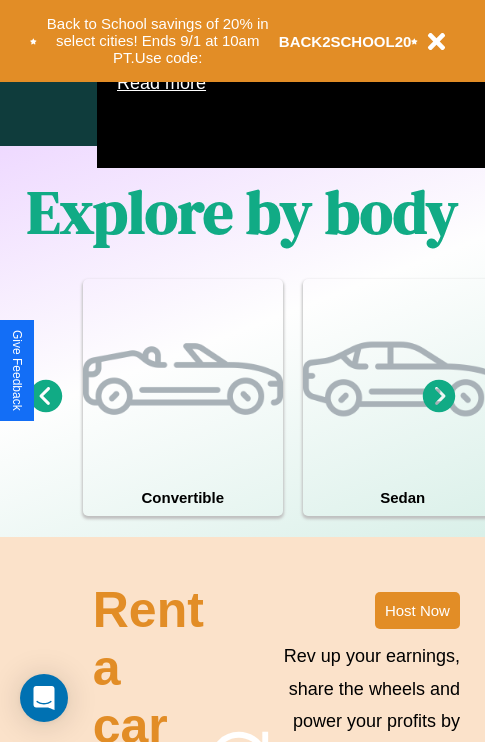 click 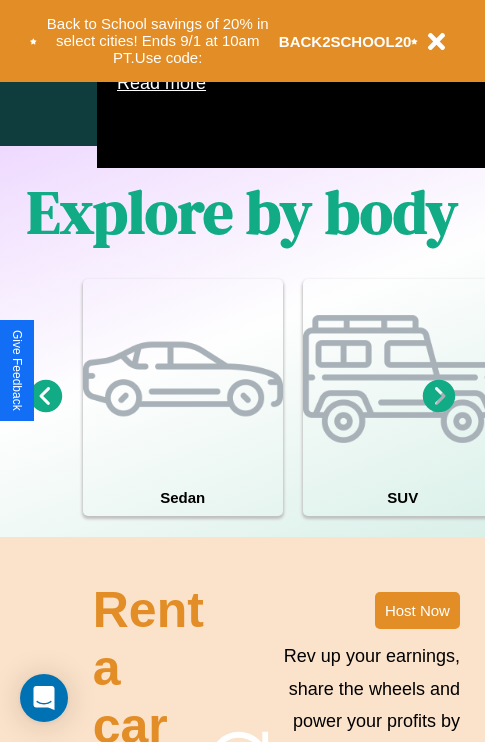 click 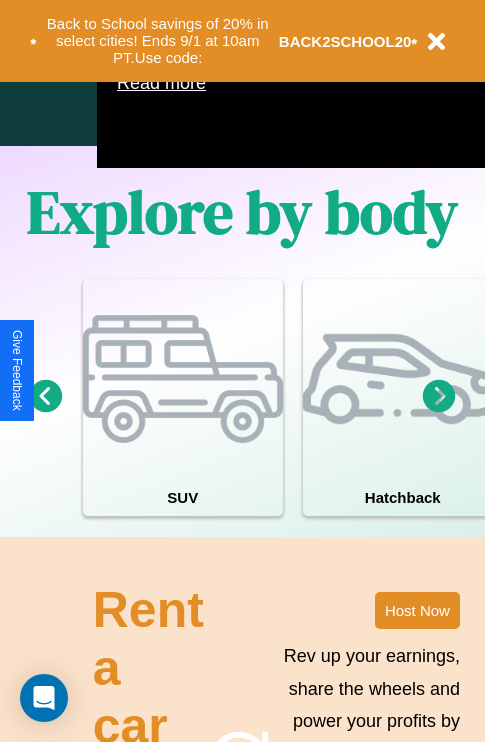 click 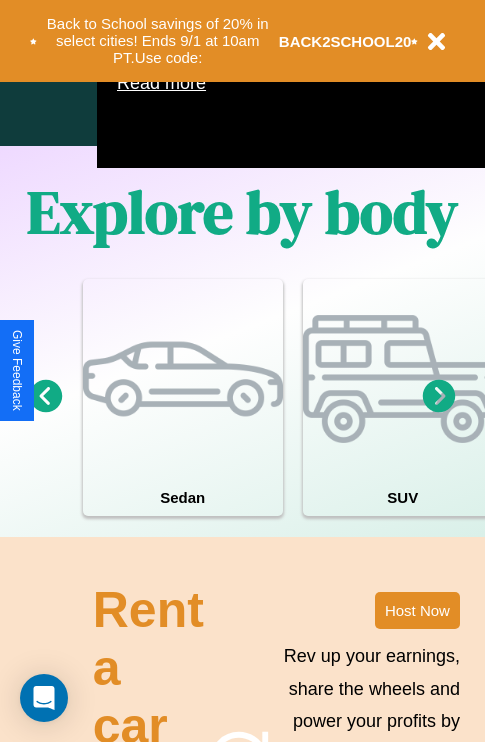 click 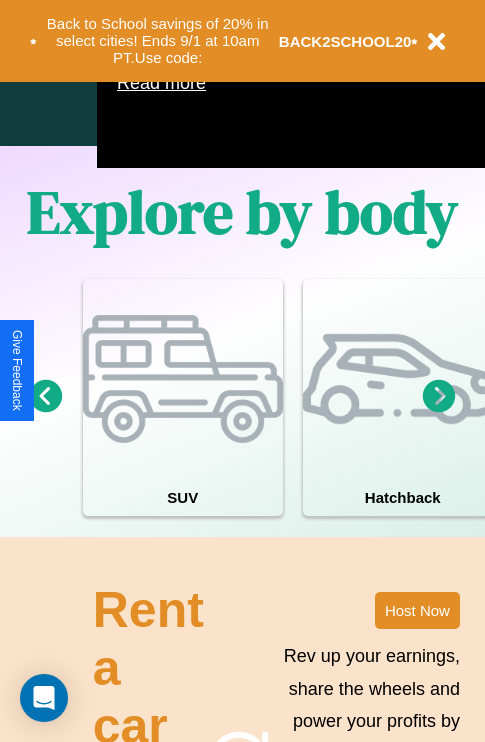 click 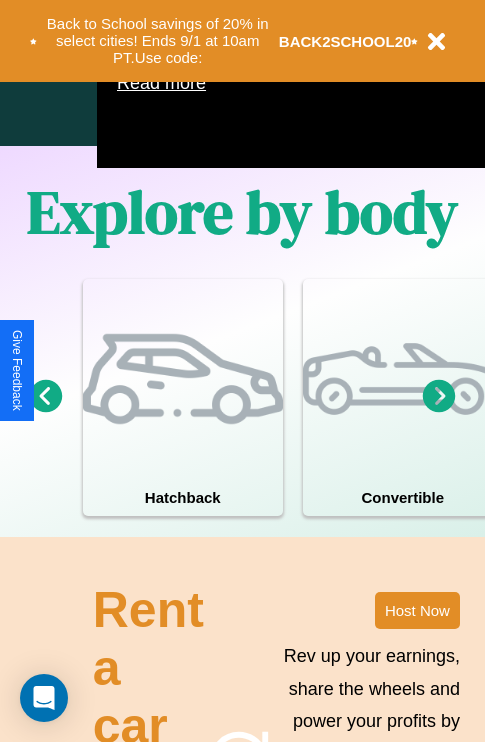 scroll, scrollTop: 1089, scrollLeft: 238, axis: both 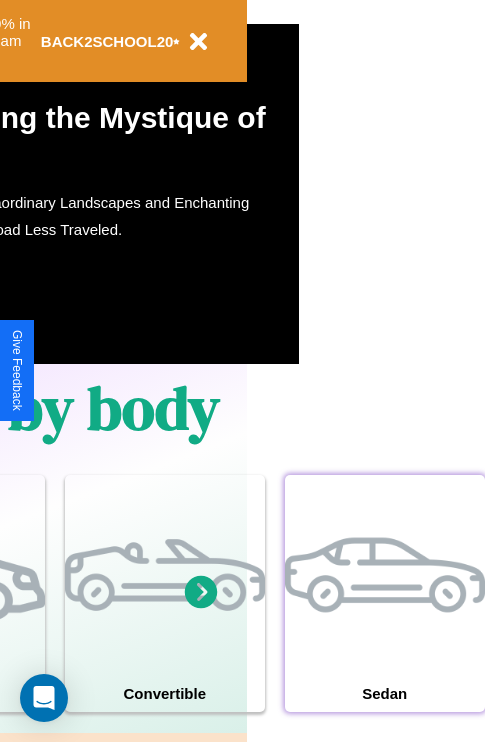 click at bounding box center (385, 575) 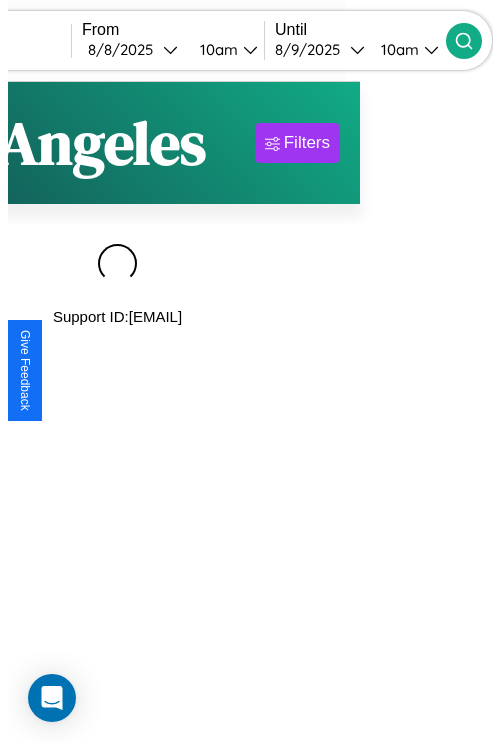 scroll, scrollTop: 0, scrollLeft: 0, axis: both 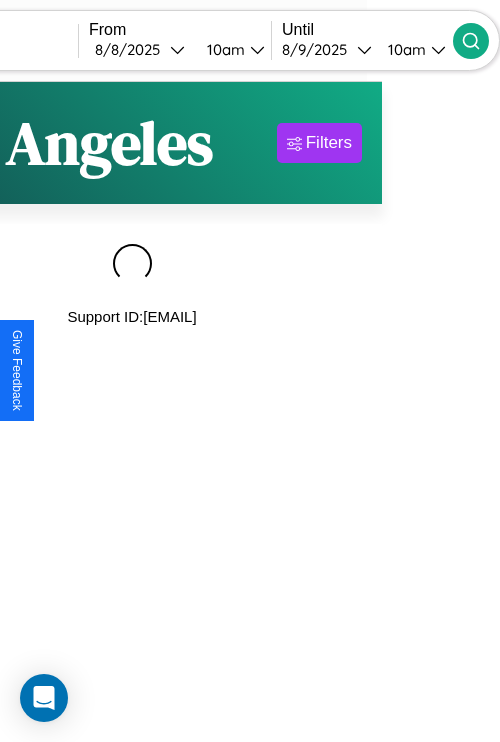type on "*********" 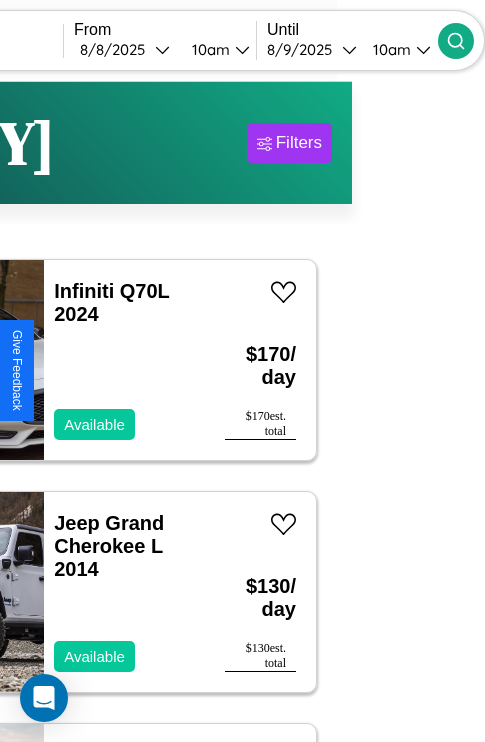 scroll, scrollTop: 79, scrollLeft: 55, axis: both 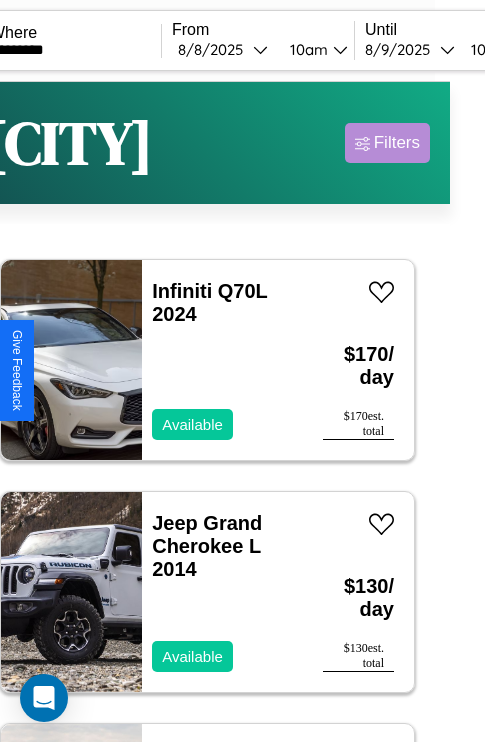 click on "Filters" at bounding box center [397, 143] 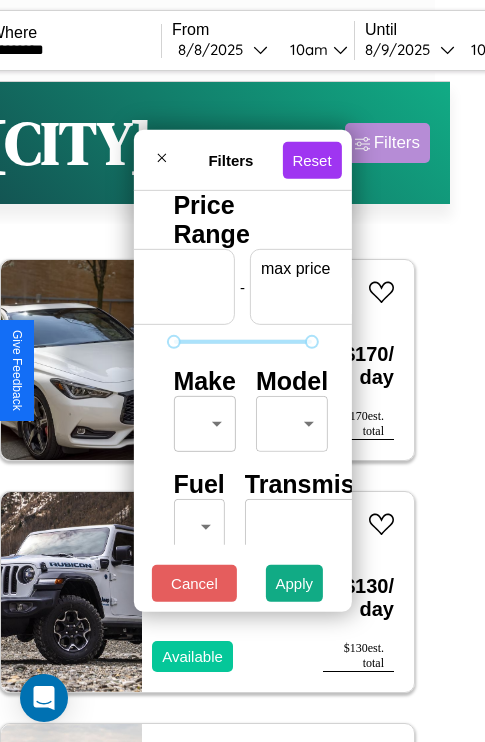 scroll, scrollTop: 0, scrollLeft: 124, axis: horizontal 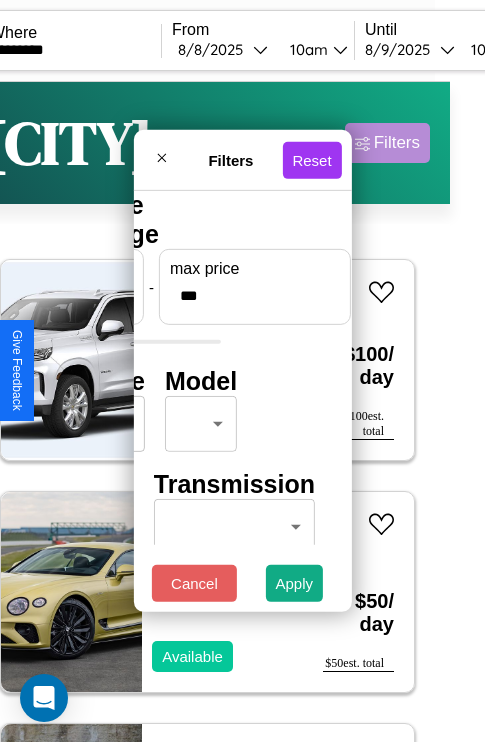 type on "***" 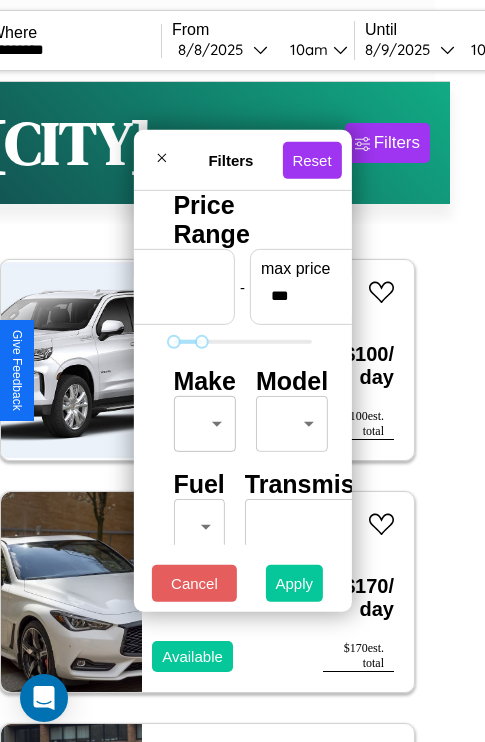 type on "*" 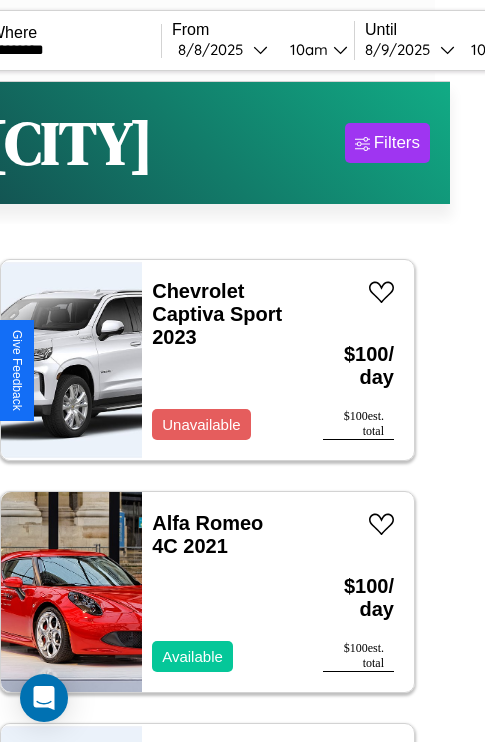 scroll, scrollTop: 79, scrollLeft: 35, axis: both 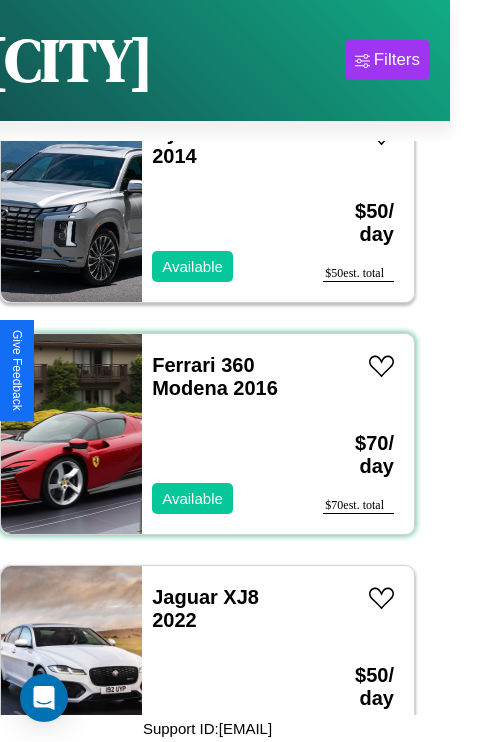 click on "Ferrari   360 Modena   2016 Available" at bounding box center (222, 434) 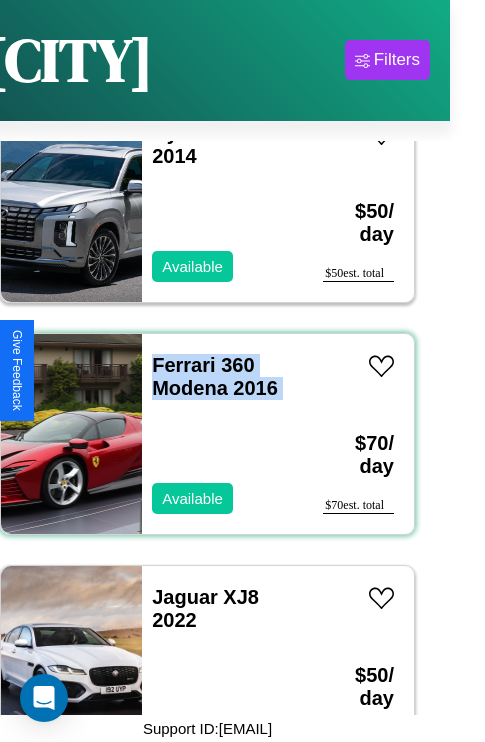 click on "Ferrari   360 Modena   2016 Available" at bounding box center (222, 434) 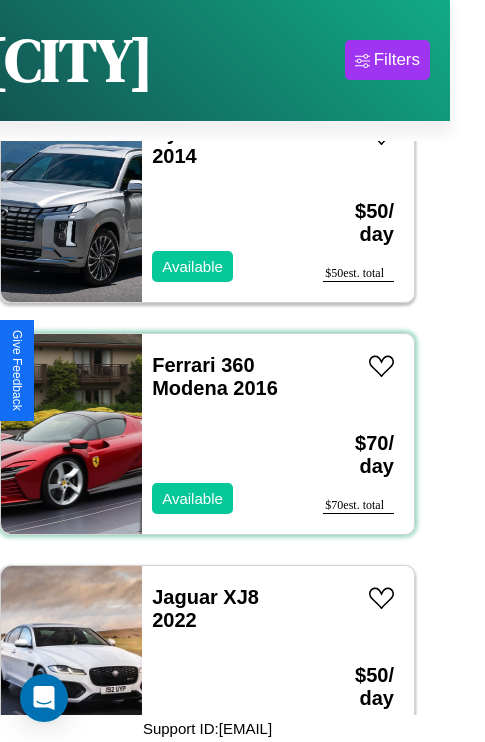click on "Ferrari   360 Modena   2016 Available" at bounding box center [222, 434] 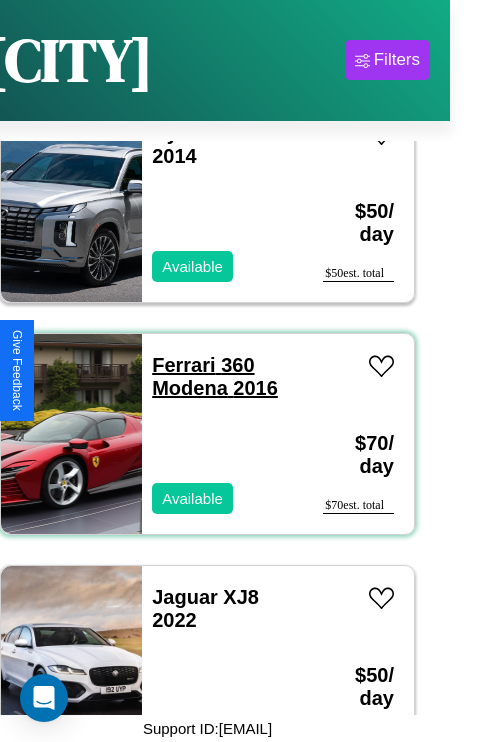 click on "Ferrari   360 Modena   2016" at bounding box center (215, 376) 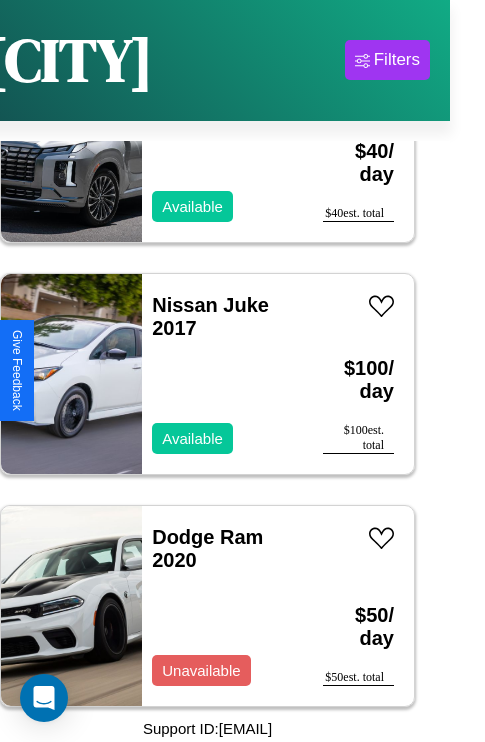 scroll, scrollTop: 6182, scrollLeft: 0, axis: vertical 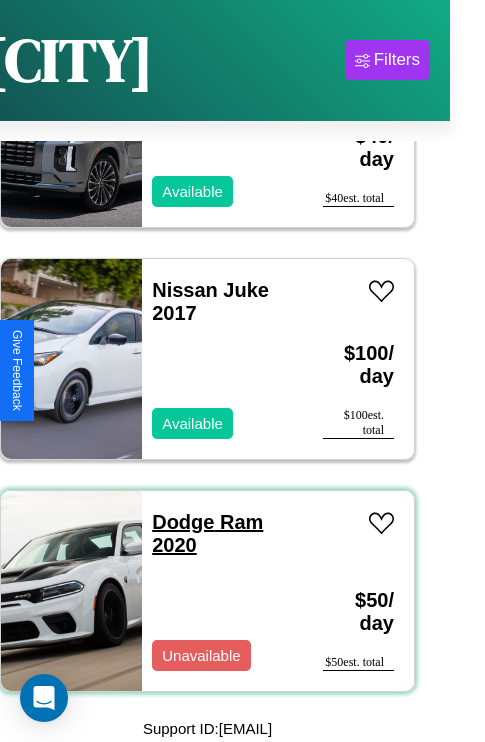 click on "Dodge   Ram   2020" at bounding box center [207, 533] 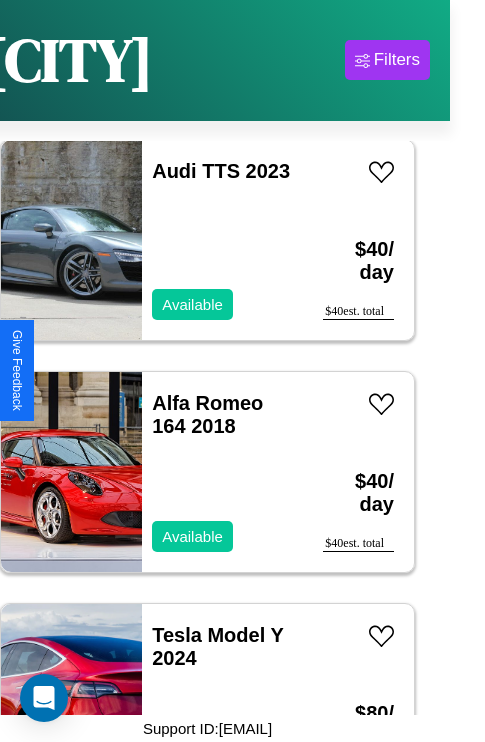 scroll, scrollTop: 3555, scrollLeft: 0, axis: vertical 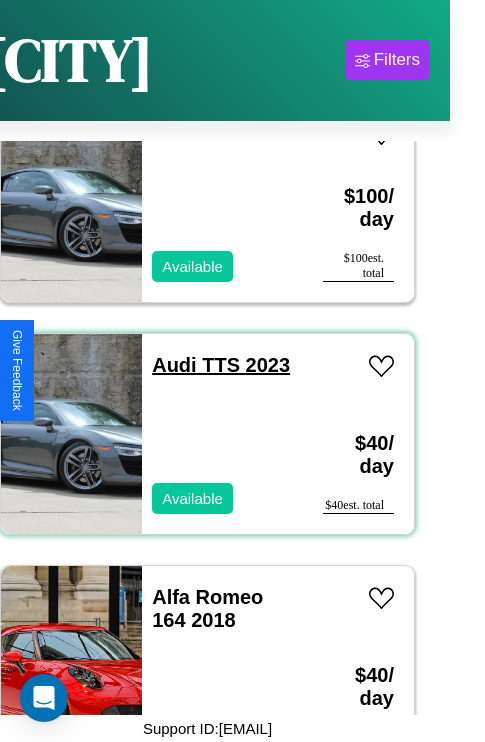 click on "Audi   TTS   2023" at bounding box center [221, 365] 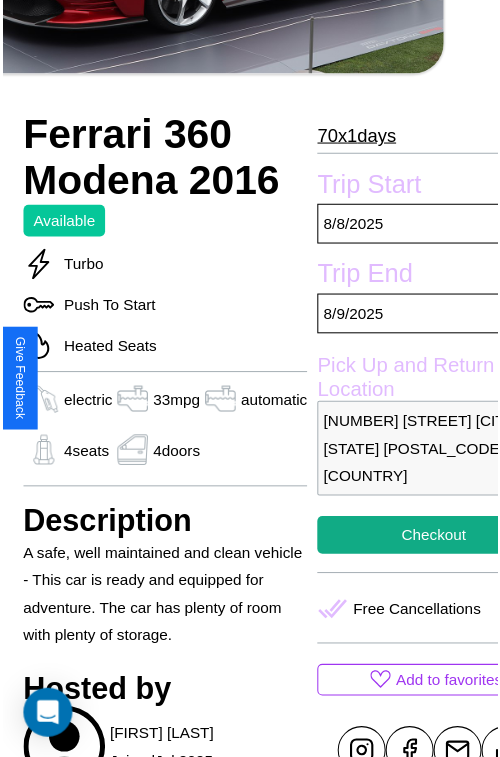 scroll, scrollTop: 600, scrollLeft: 96, axis: both 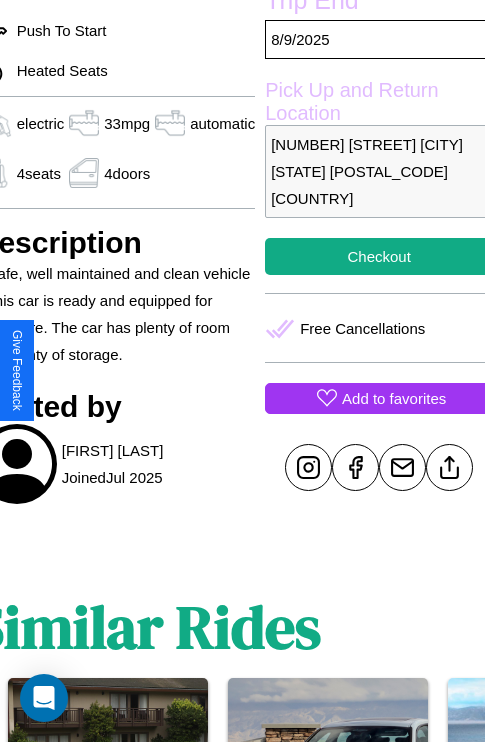 click on "Add to favorites" at bounding box center (394, 398) 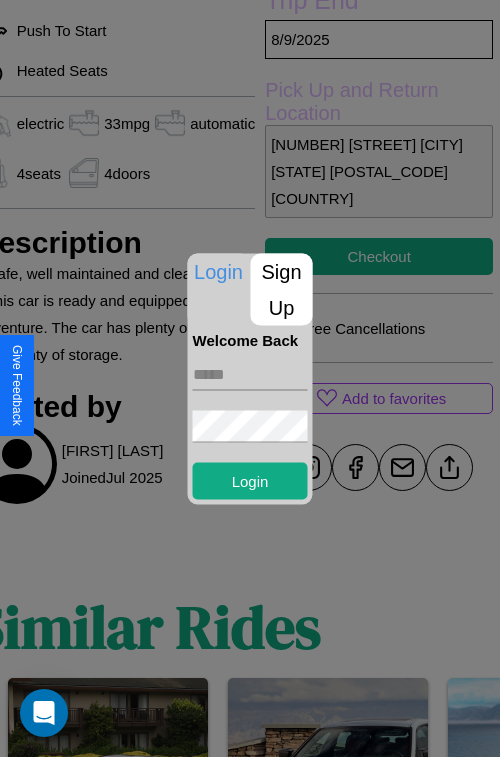 click on "Sign Up" at bounding box center (282, 289) 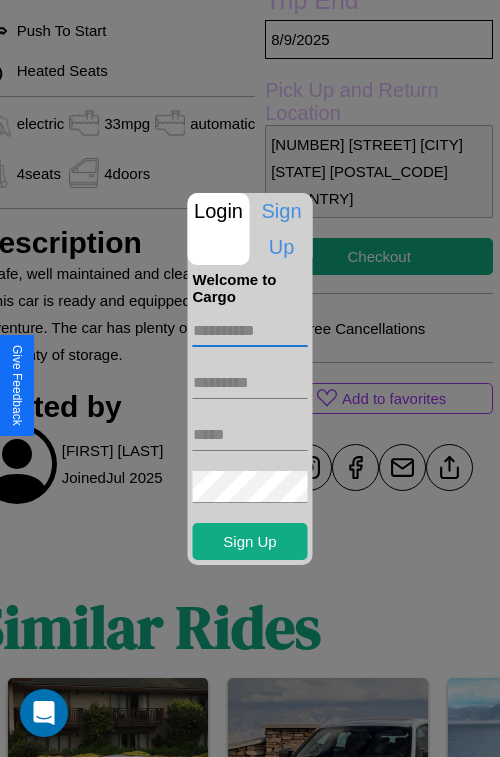 click at bounding box center [250, 331] 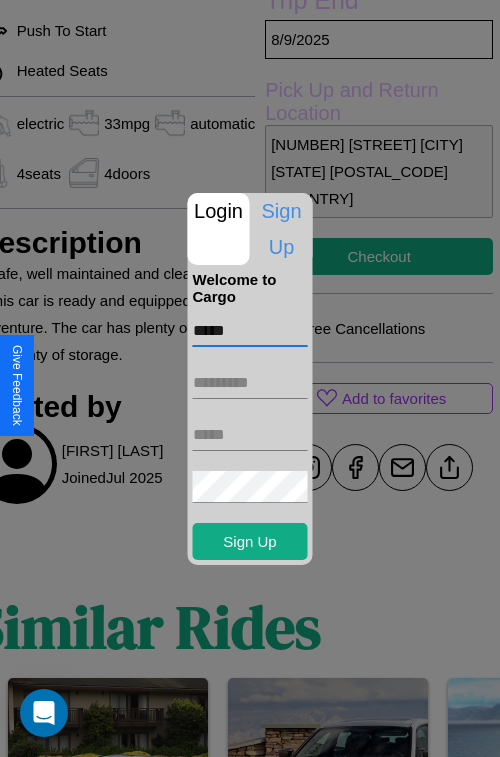 type on "*****" 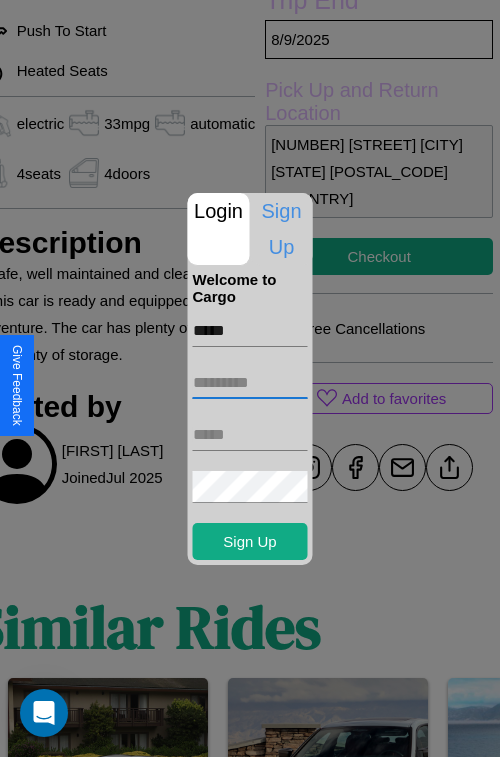 click at bounding box center (250, 383) 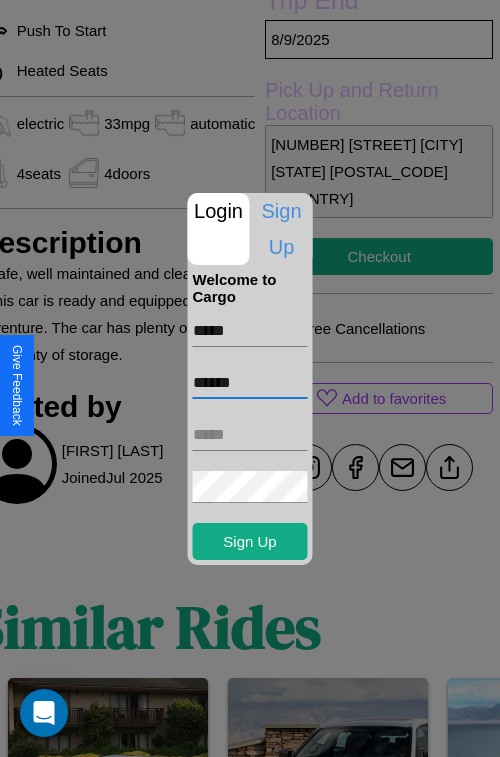 type on "******" 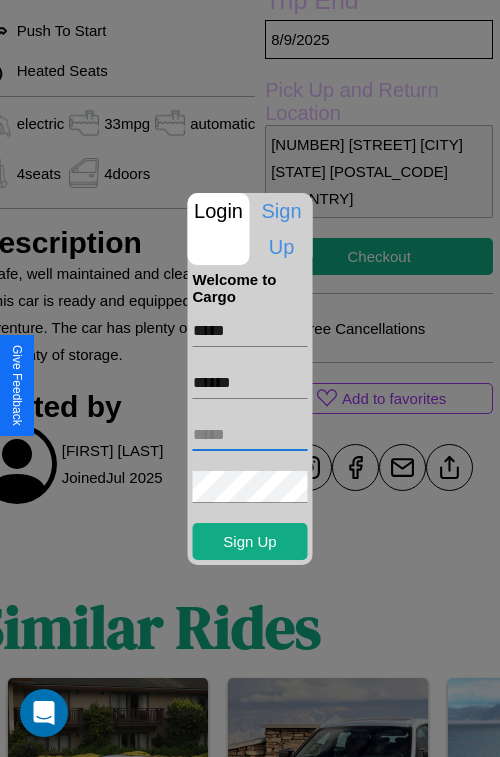 click at bounding box center (250, 435) 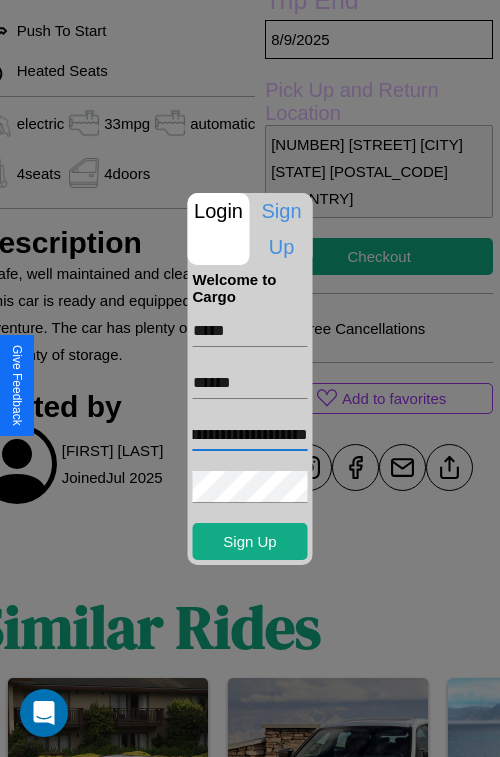 scroll, scrollTop: 0, scrollLeft: 58, axis: horizontal 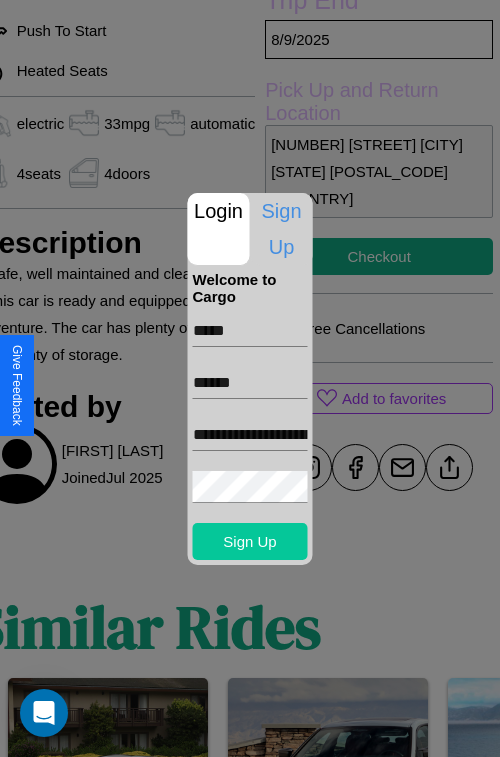 click on "Sign Up" at bounding box center [250, 541] 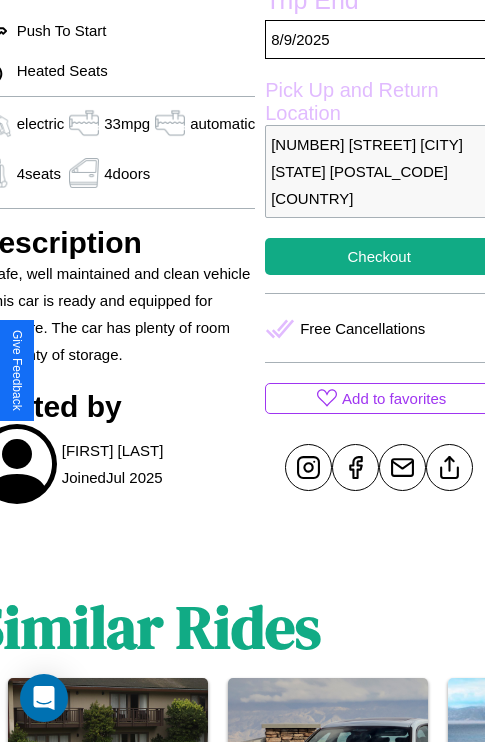 scroll, scrollTop: 95, scrollLeft: 96, axis: both 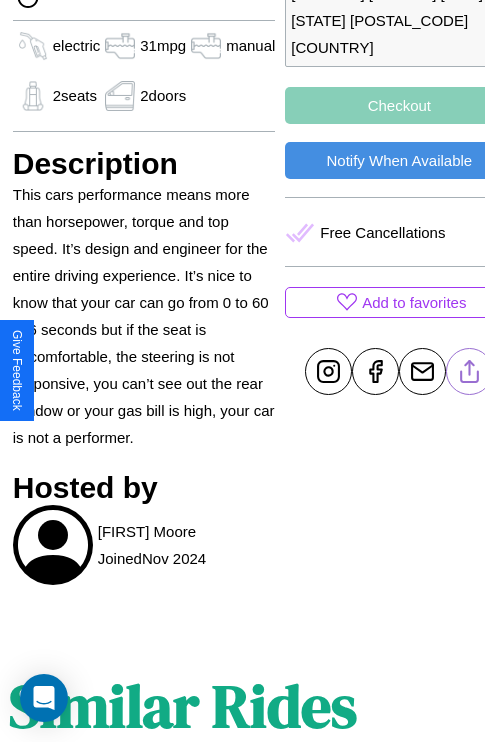 click 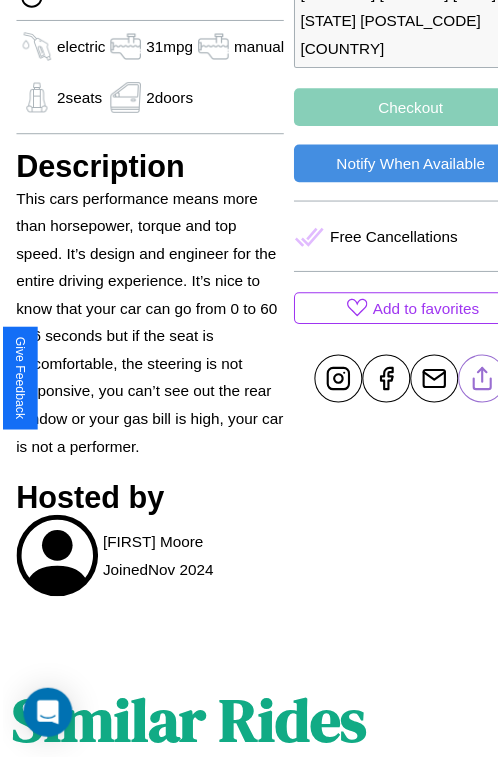 scroll, scrollTop: 601, scrollLeft: 80, axis: both 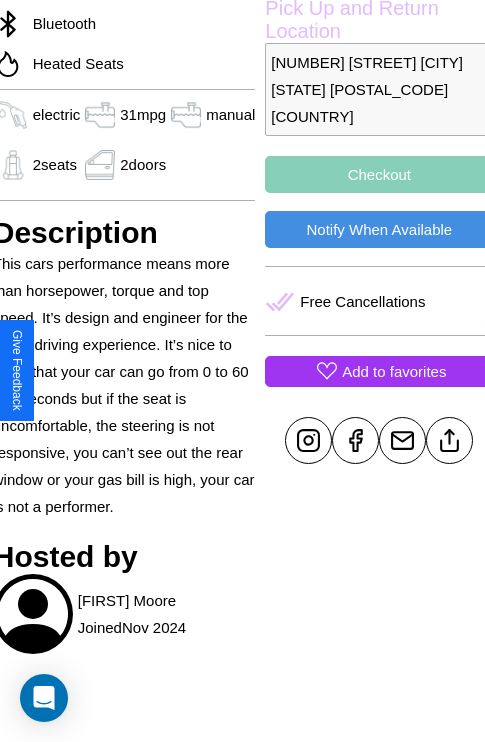 click on "Add to favorites" at bounding box center (394, 371) 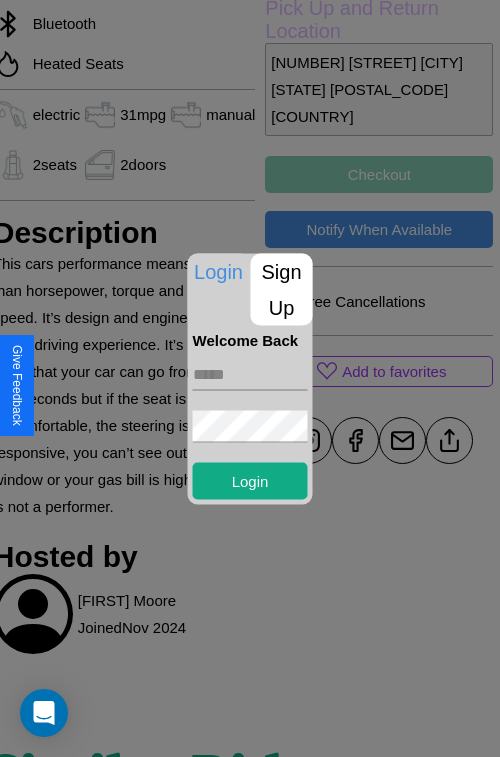 click on "Sign Up" at bounding box center (282, 289) 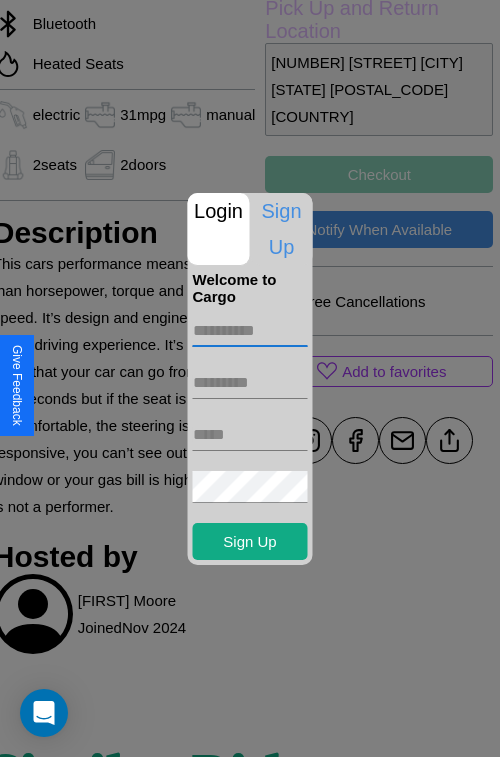 click at bounding box center [250, 331] 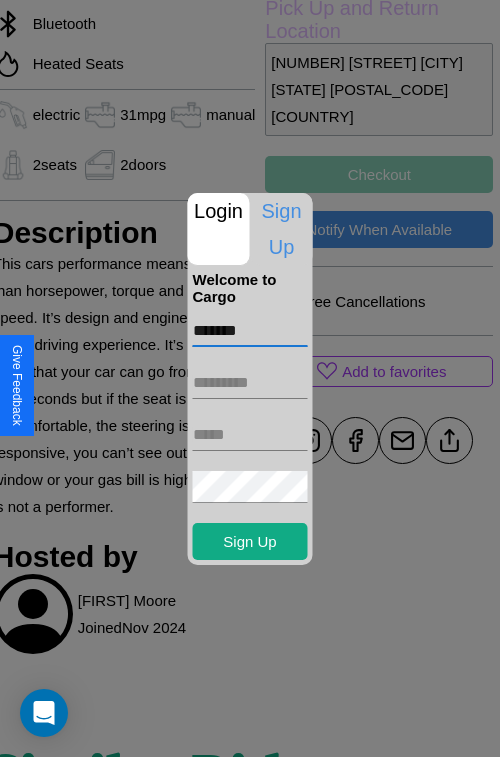 type on "*******" 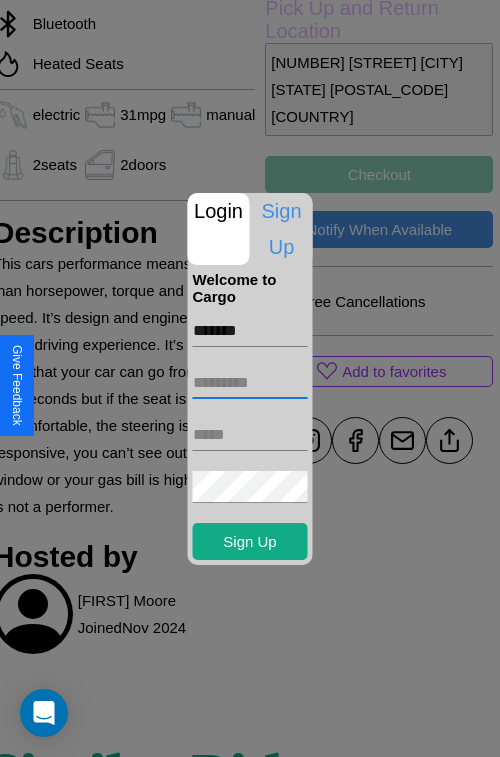 click at bounding box center (250, 383) 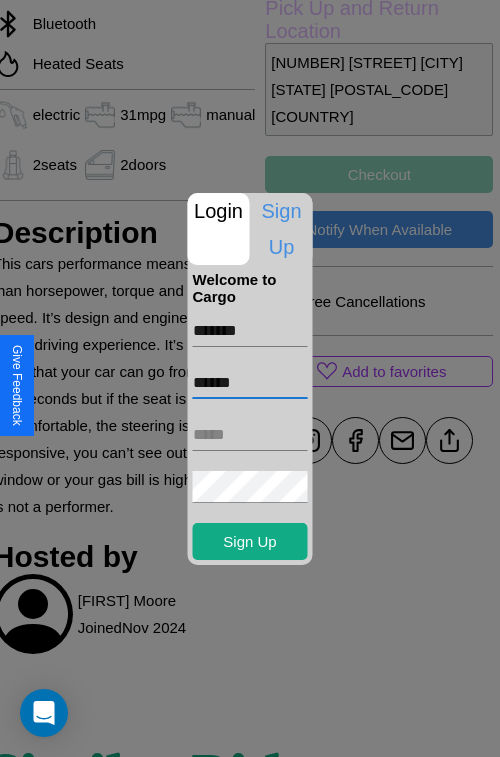type on "******" 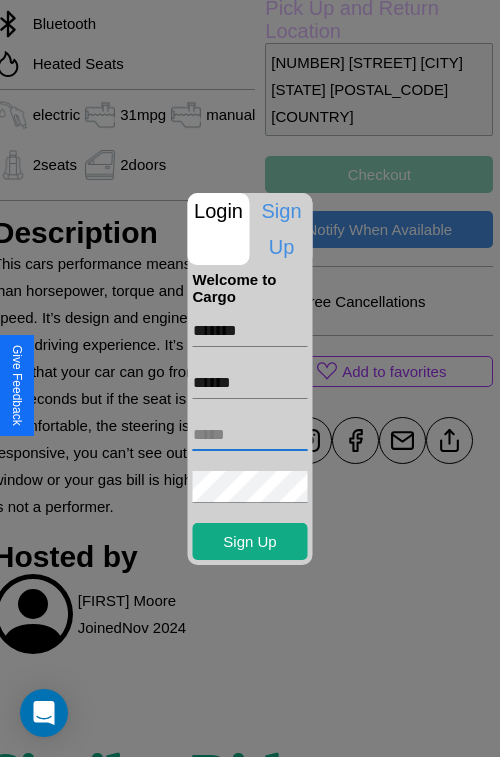 click at bounding box center (250, 435) 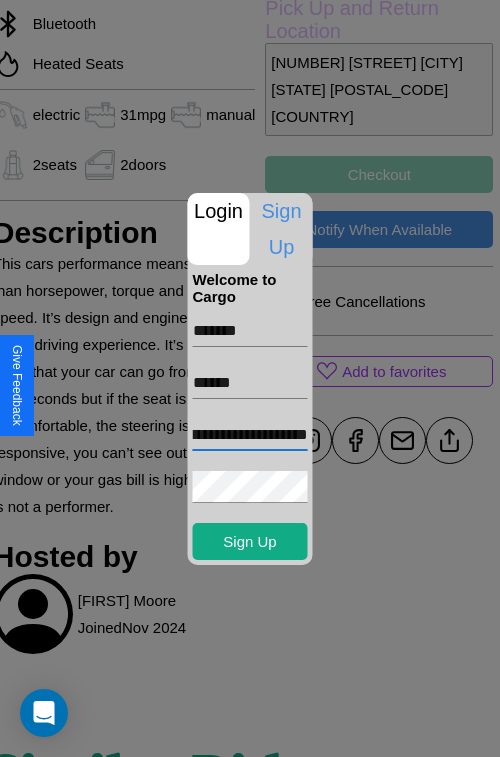 scroll, scrollTop: 0, scrollLeft: 67, axis: horizontal 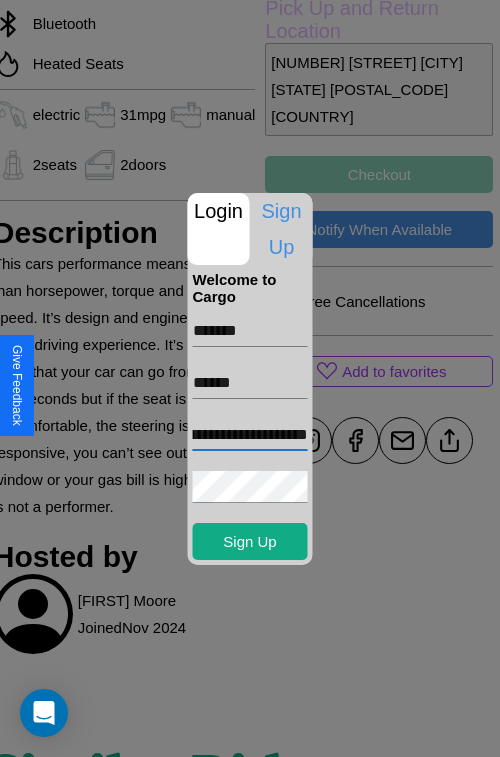 type on "**********" 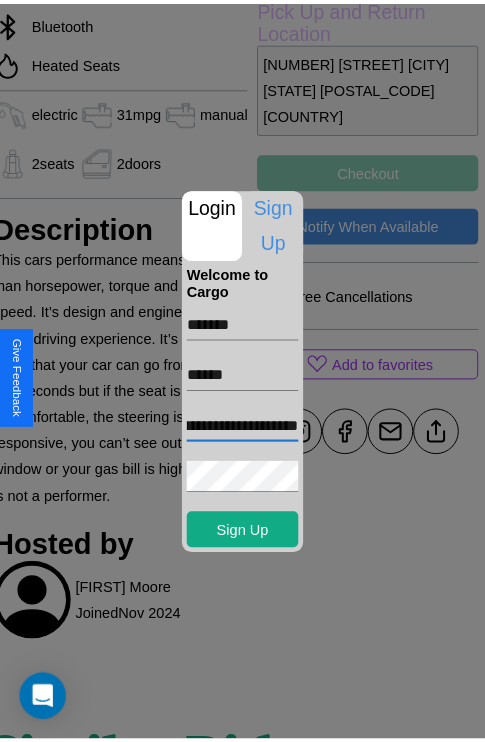 scroll, scrollTop: 0, scrollLeft: 0, axis: both 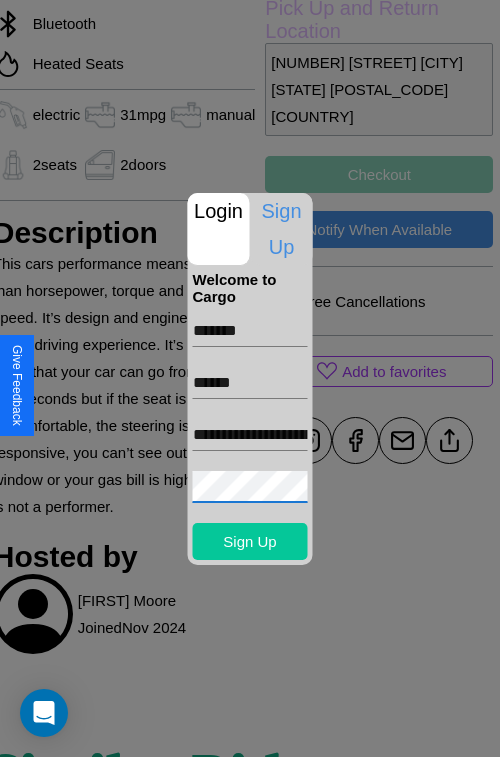 click on "Sign Up" at bounding box center (250, 541) 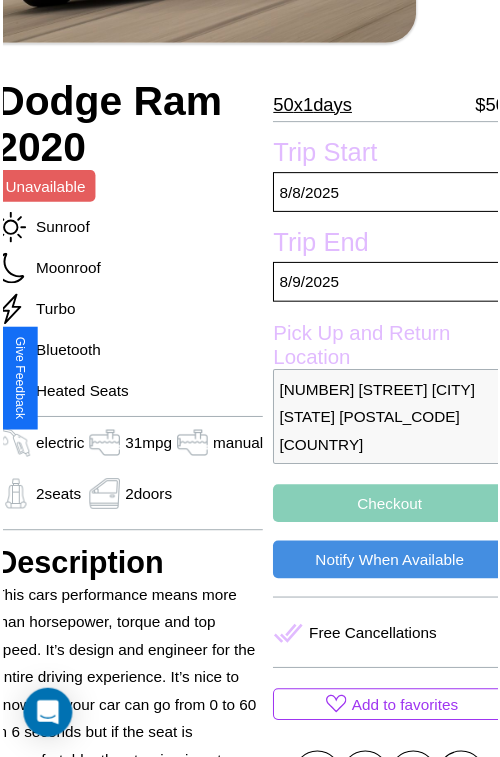 scroll, scrollTop: 99, scrollLeft: 80, axis: both 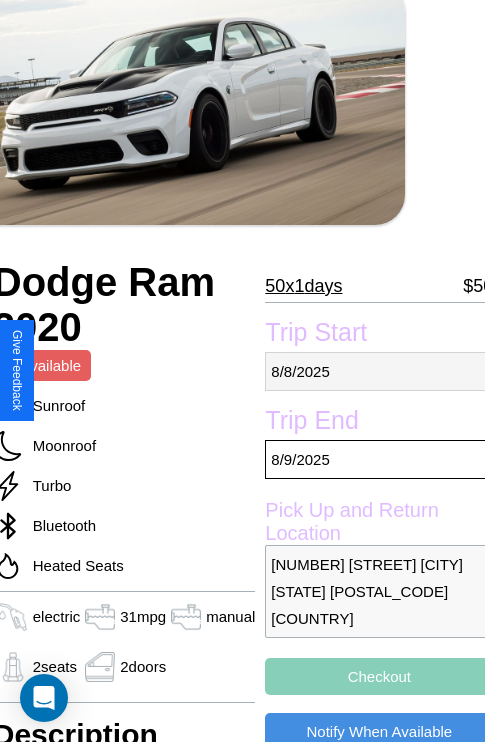 click on "8 / 8 / 2025" at bounding box center [379, 371] 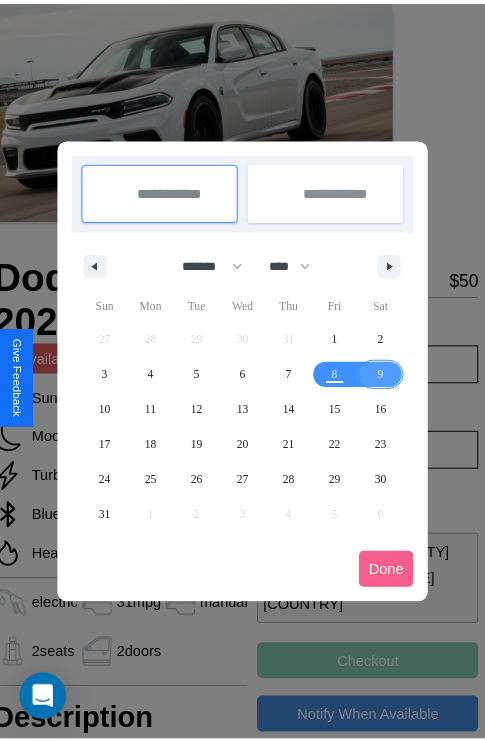 scroll, scrollTop: 0, scrollLeft: 80, axis: horizontal 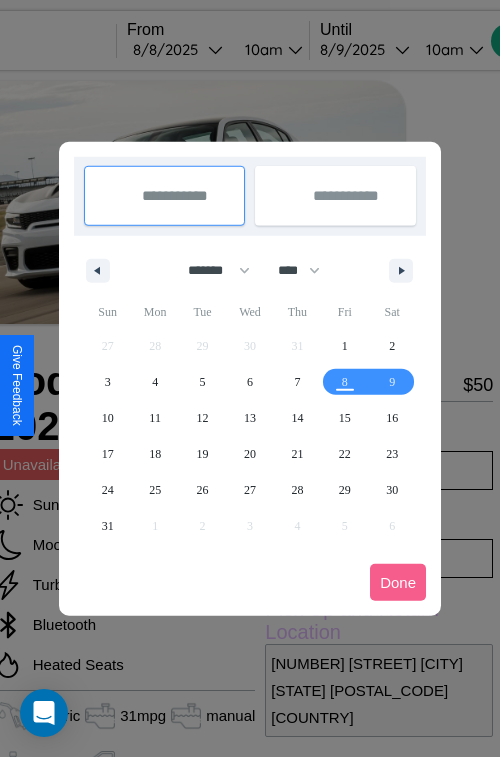 click at bounding box center [250, 378] 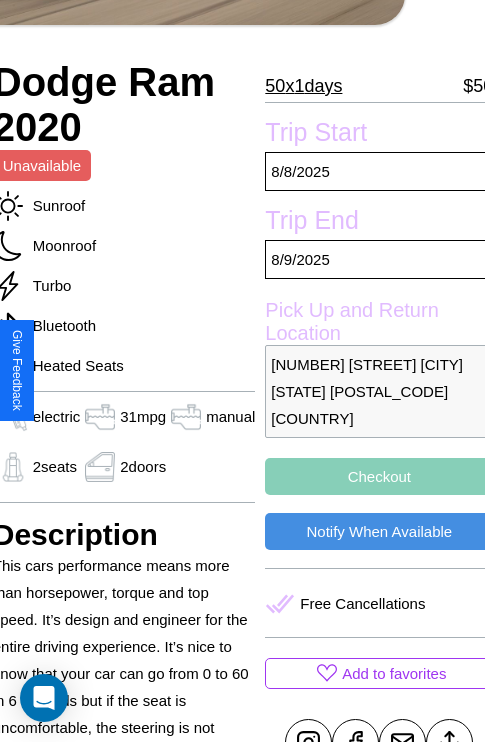 scroll, scrollTop: 404, scrollLeft: 80, axis: both 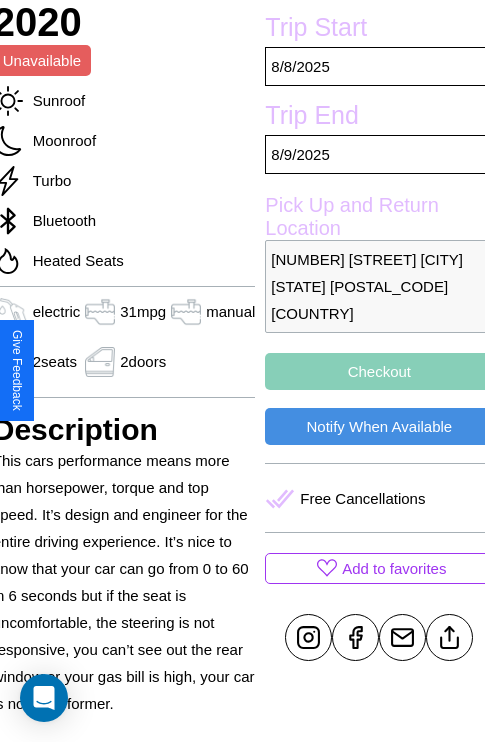 click on "Checkout" at bounding box center [379, 371] 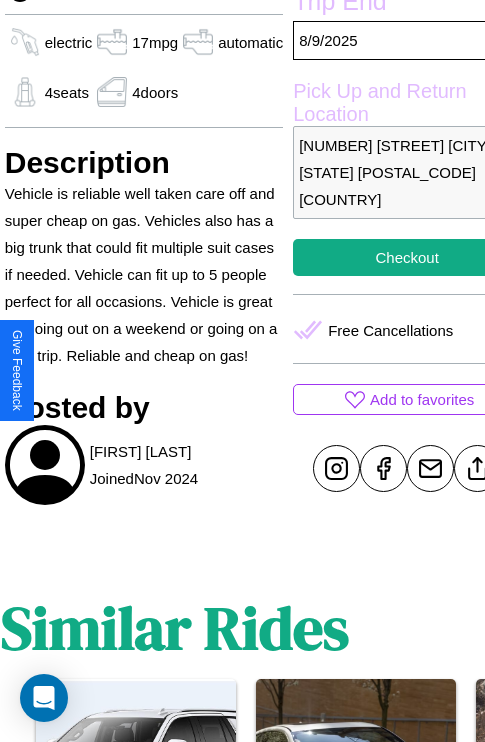 scroll, scrollTop: 669, scrollLeft: 76, axis: both 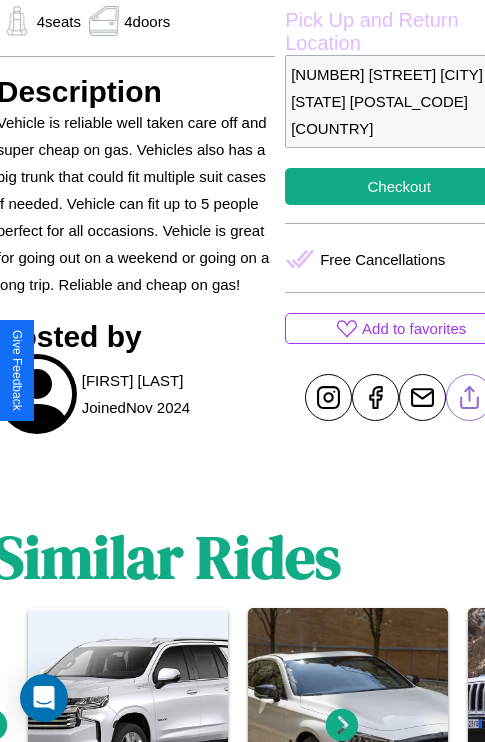 click 